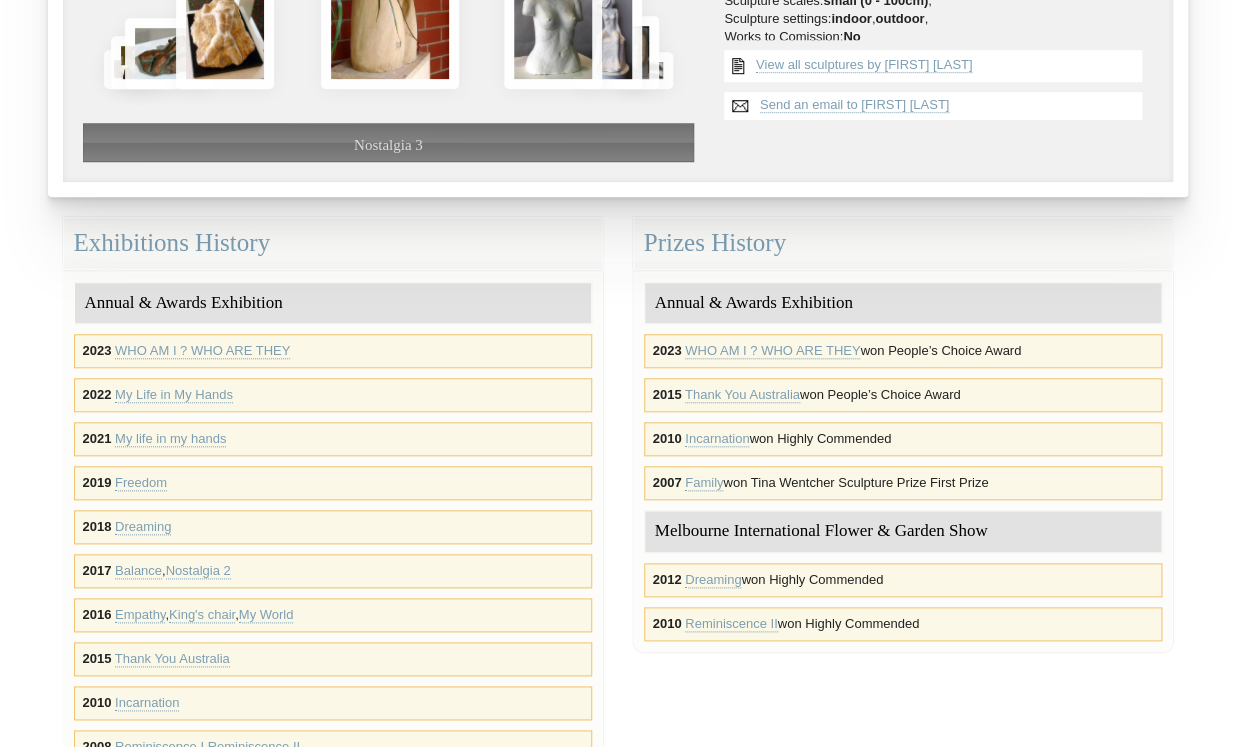 scroll, scrollTop: 383, scrollLeft: 0, axis: vertical 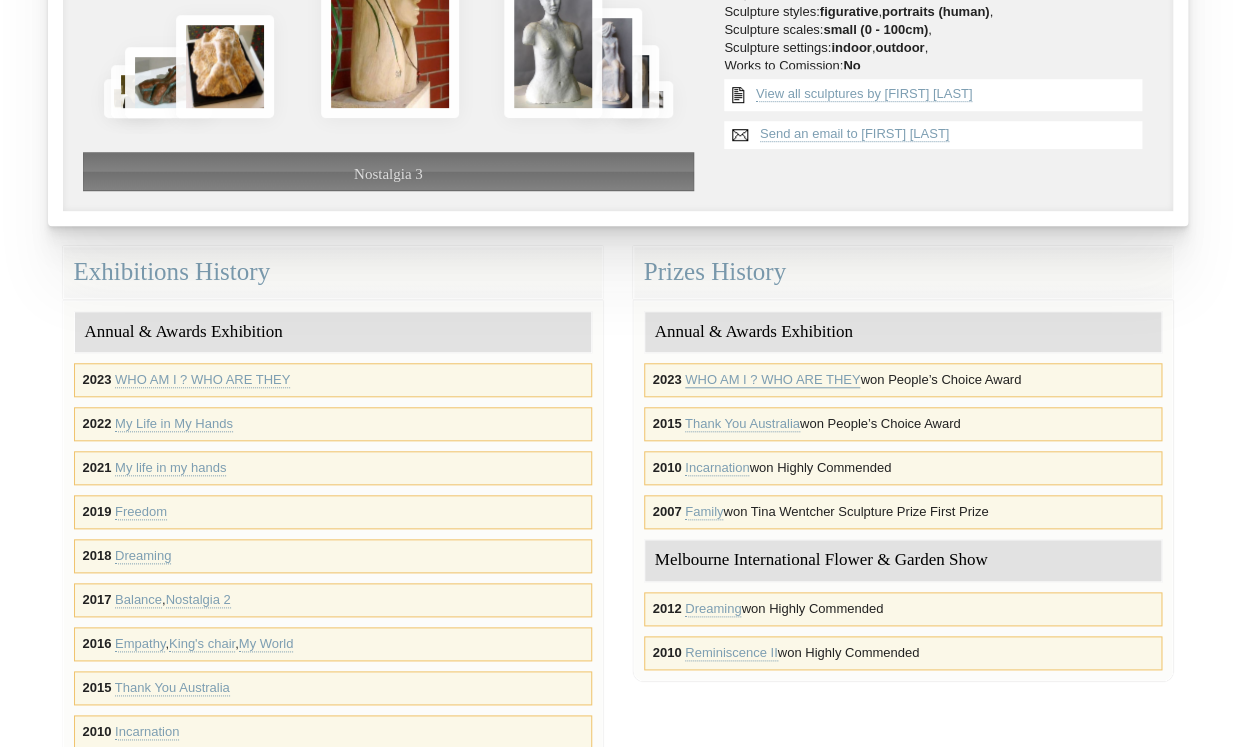 click on "WHO AM I ? WHO ARE THEY" at bounding box center (772, 380) 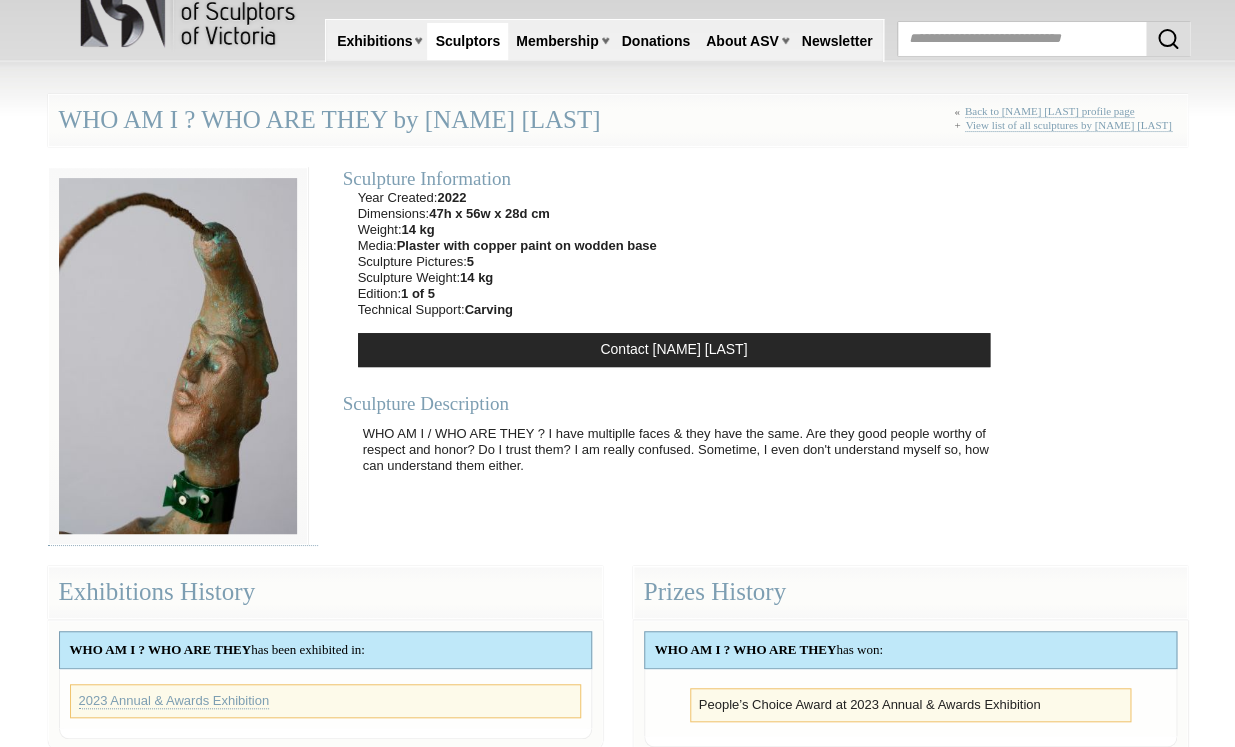 scroll, scrollTop: 0, scrollLeft: 0, axis: both 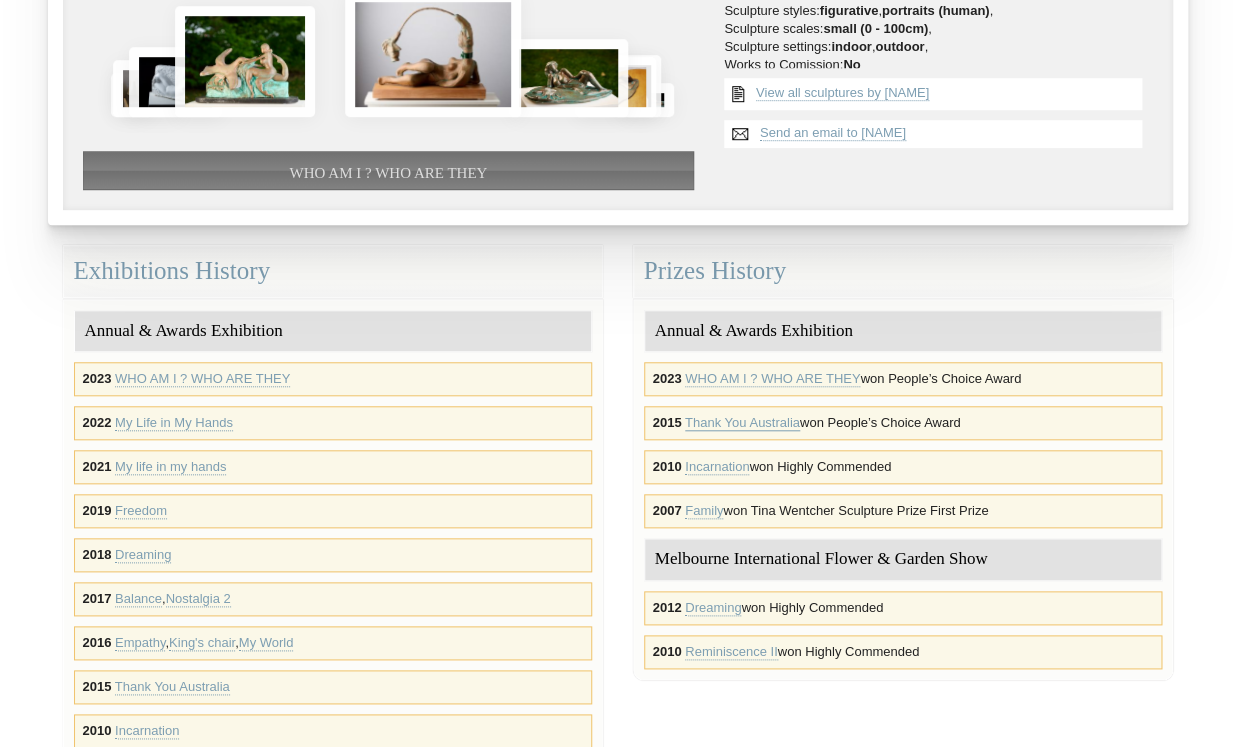 click on "Thank You Australia" at bounding box center (742, 423) 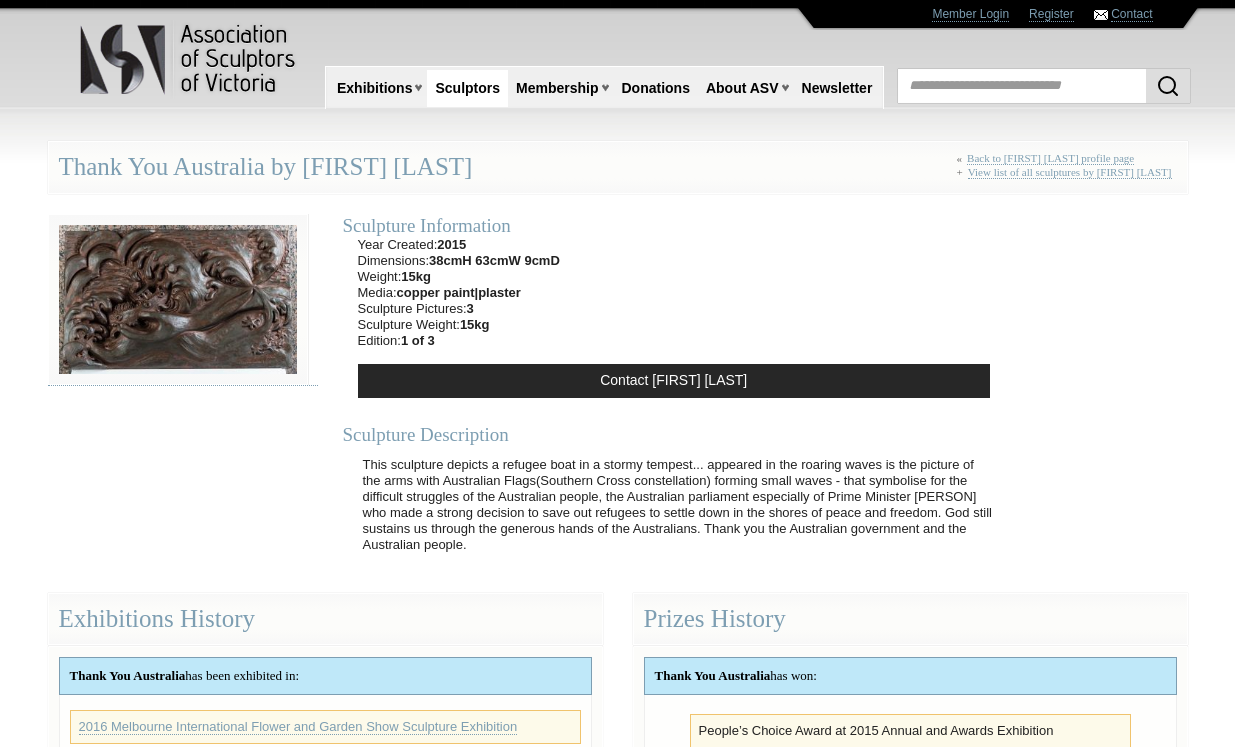 scroll, scrollTop: 0, scrollLeft: 0, axis: both 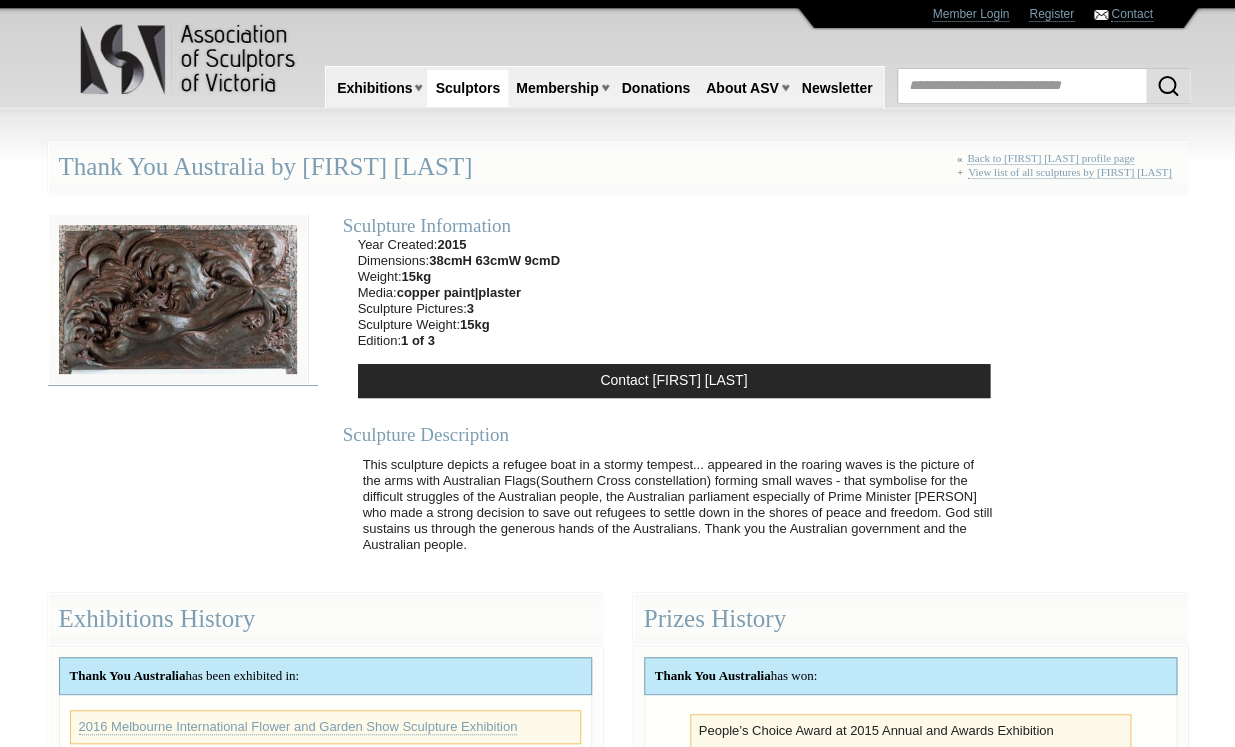 click at bounding box center (178, 300) 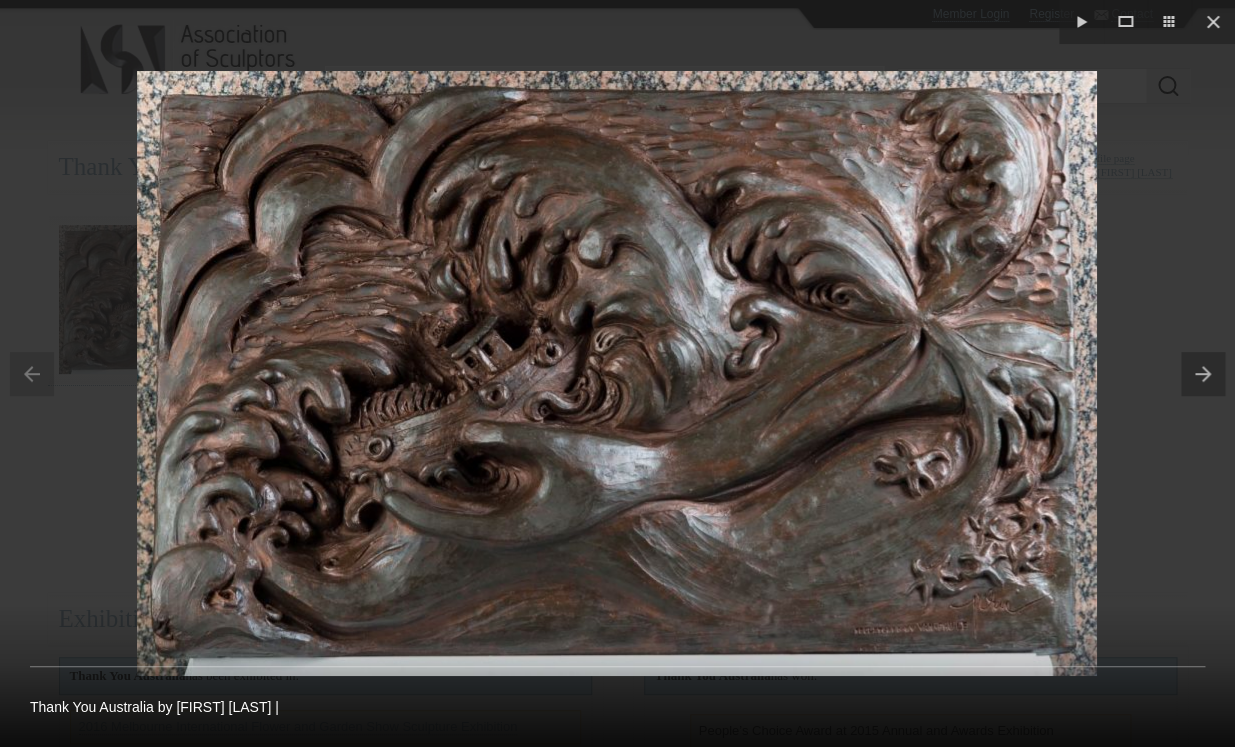 click at bounding box center [1208, 374] 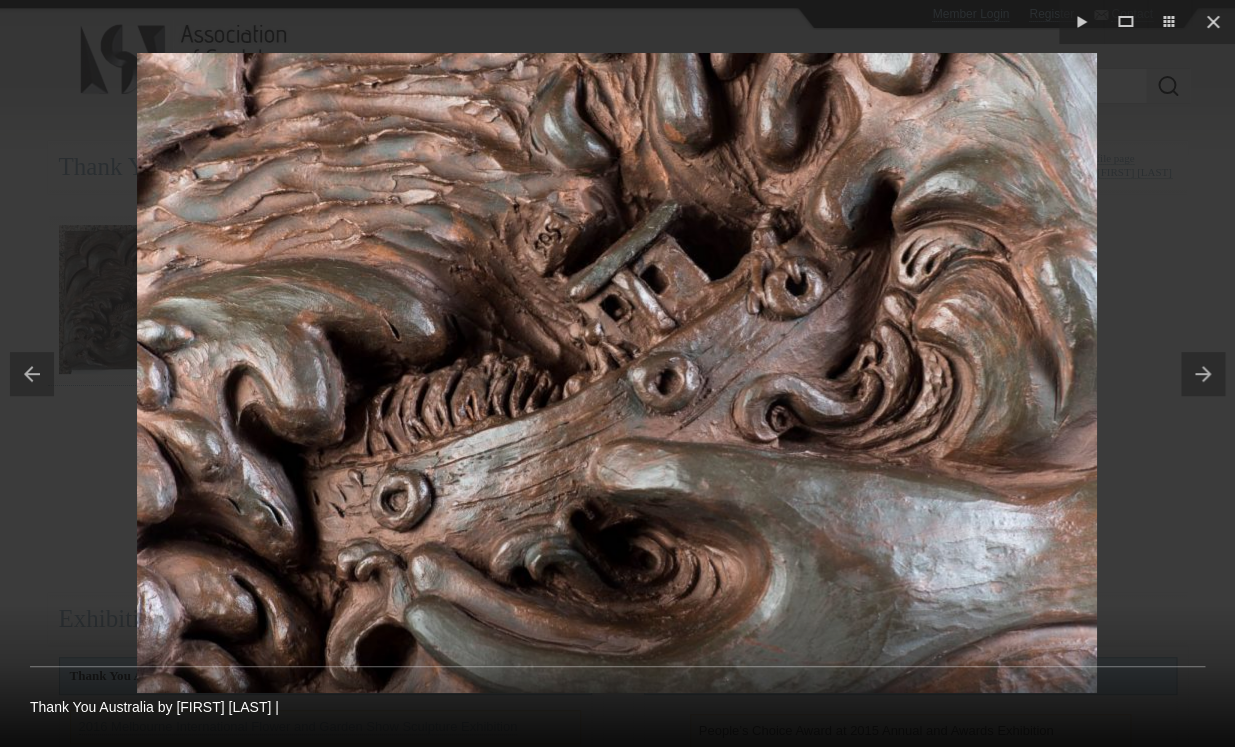 click at bounding box center [1208, 374] 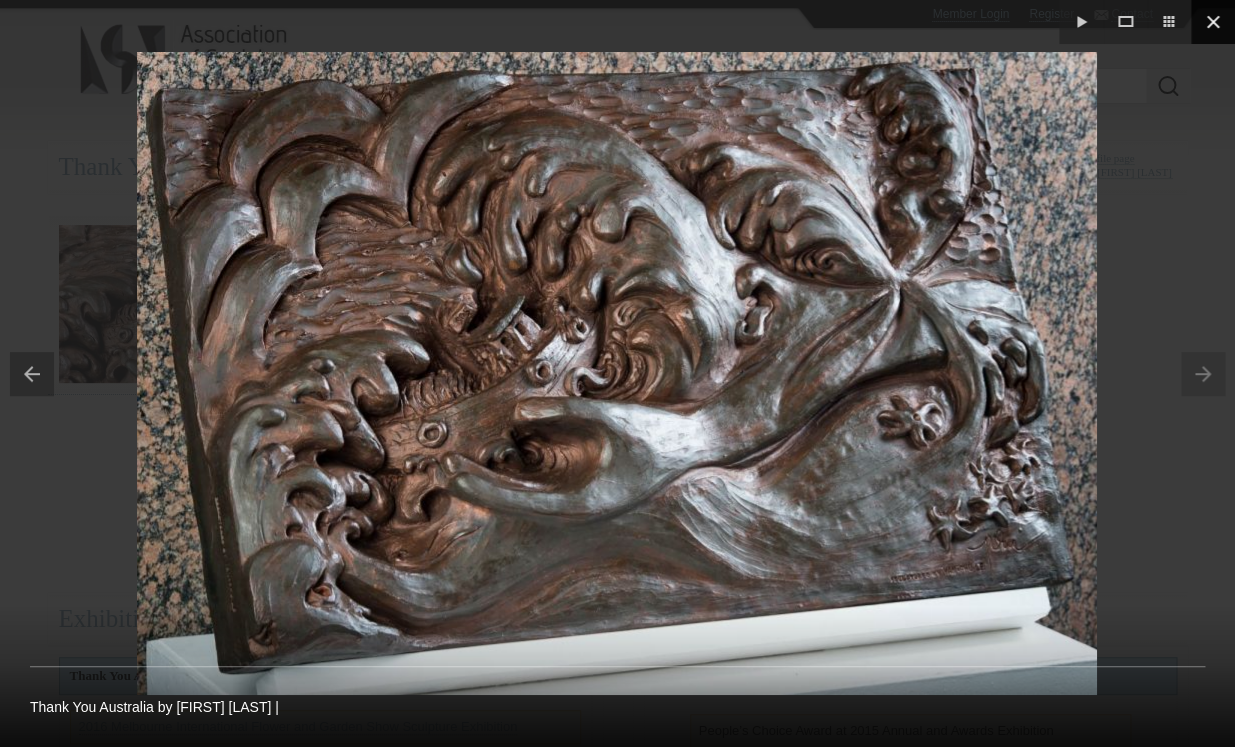 click at bounding box center [1213, 22] 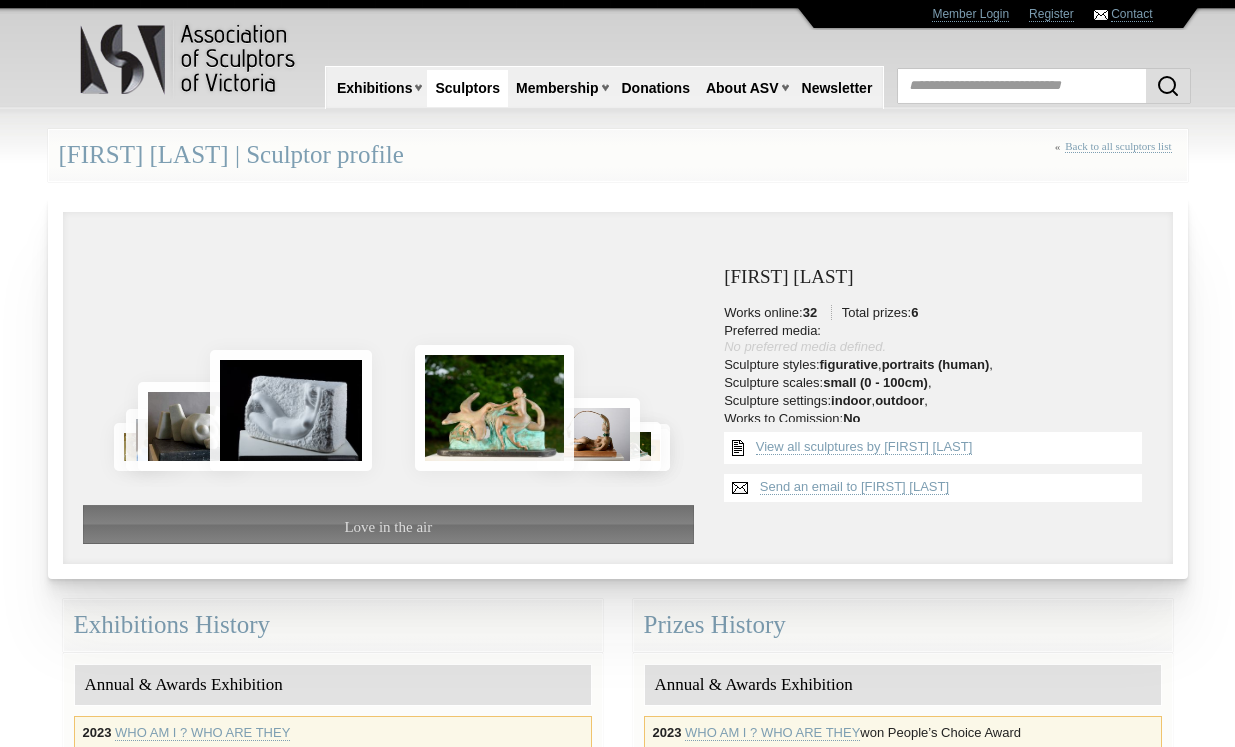scroll, scrollTop: 354, scrollLeft: 0, axis: vertical 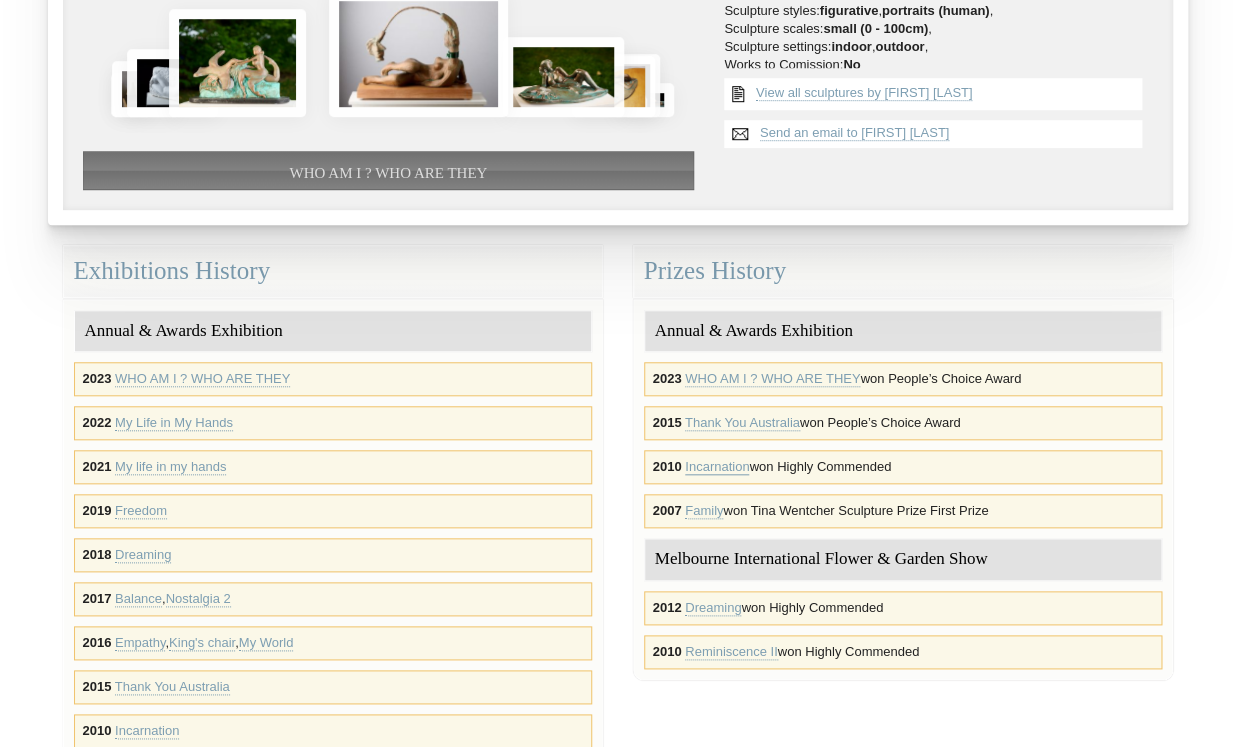 click on "Incarnation" at bounding box center (717, 467) 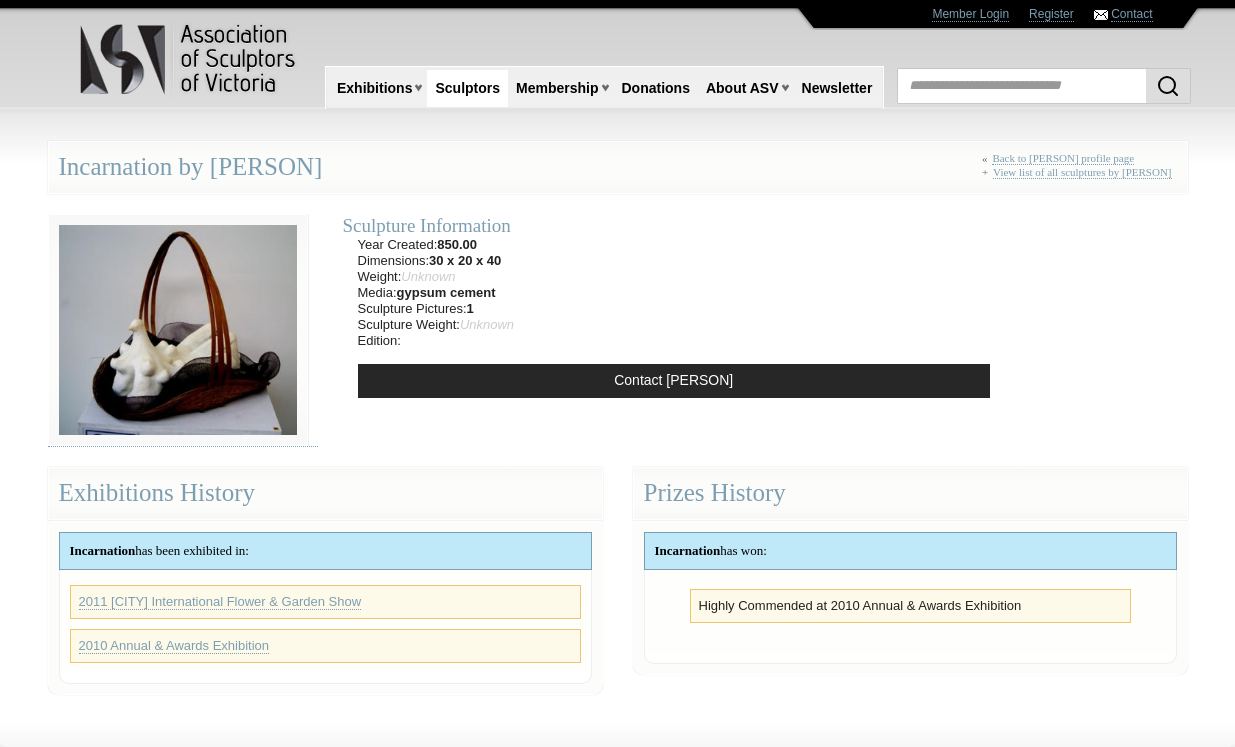 scroll, scrollTop: 0, scrollLeft: 0, axis: both 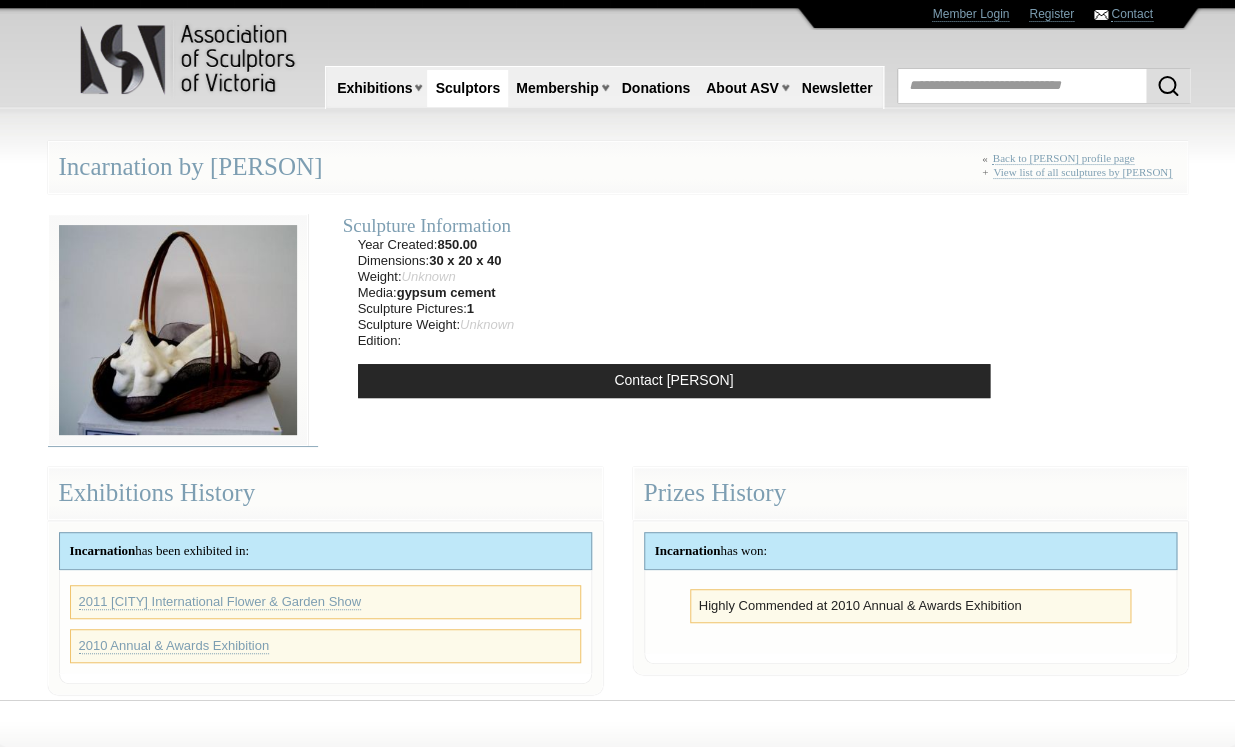click at bounding box center [178, 330] 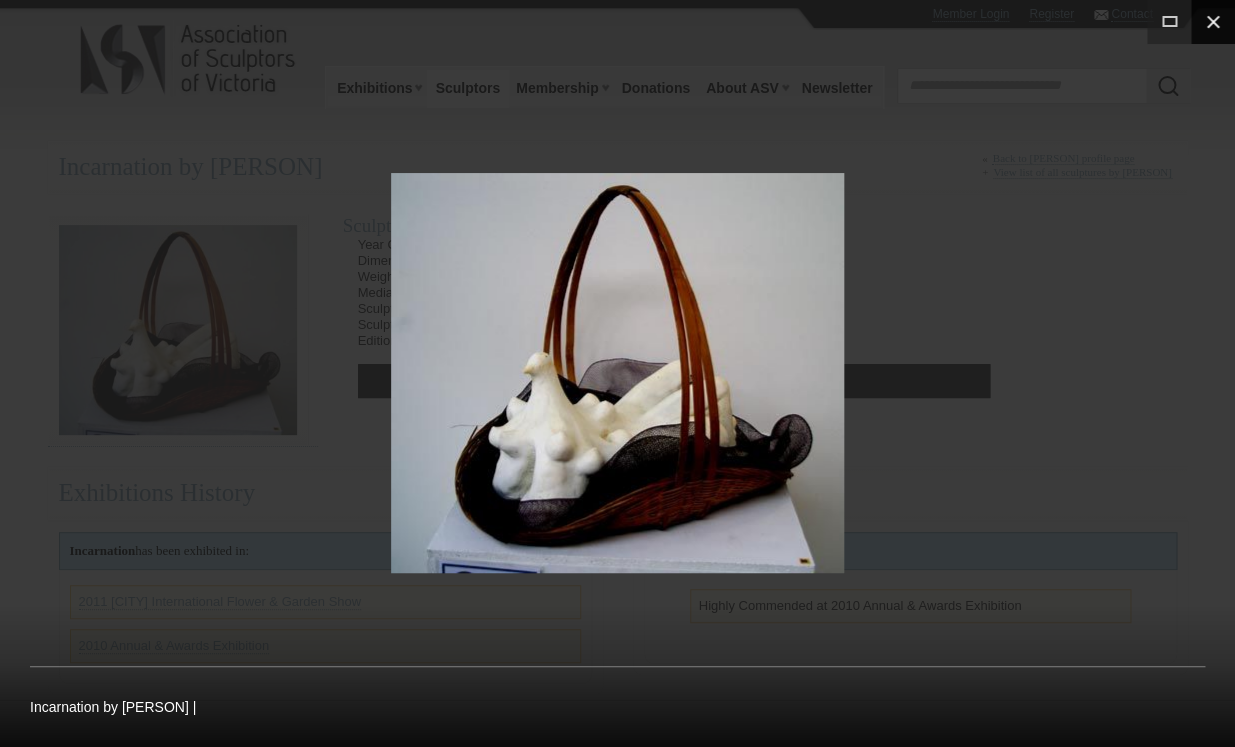 click at bounding box center (1213, 22) 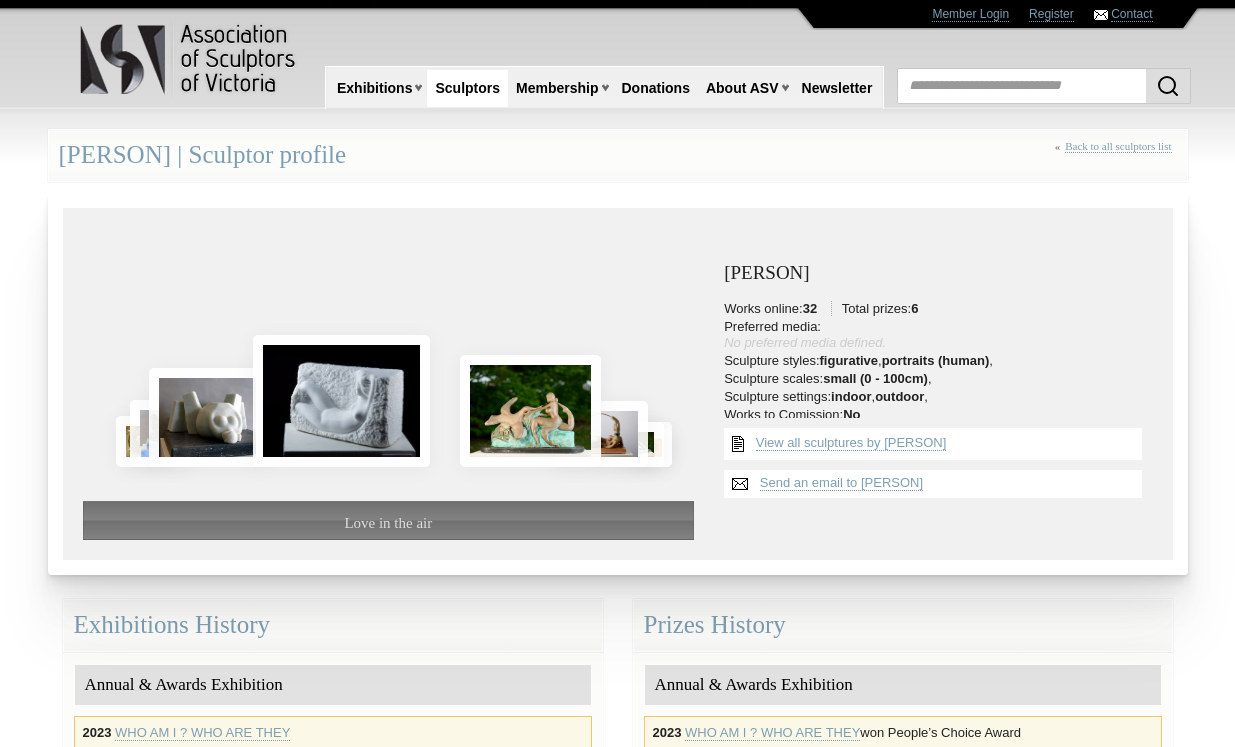scroll, scrollTop: 354, scrollLeft: 0, axis: vertical 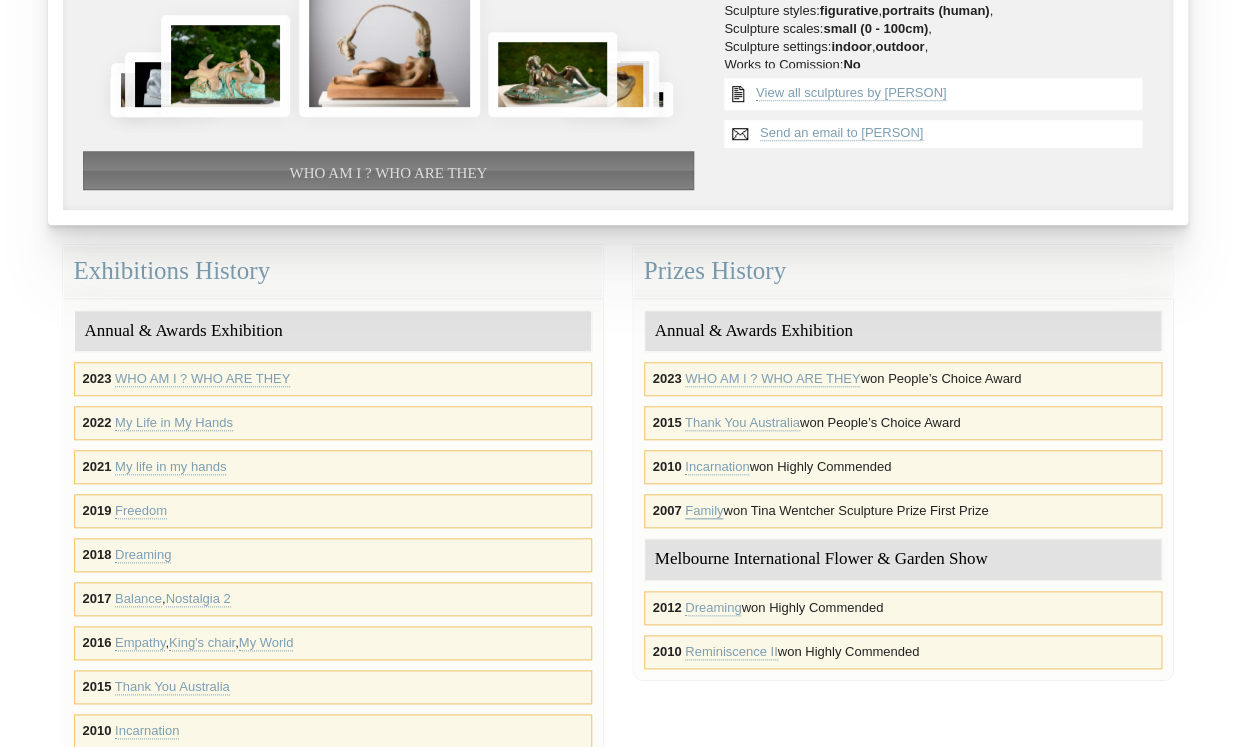 click on "Family" at bounding box center [704, 511] 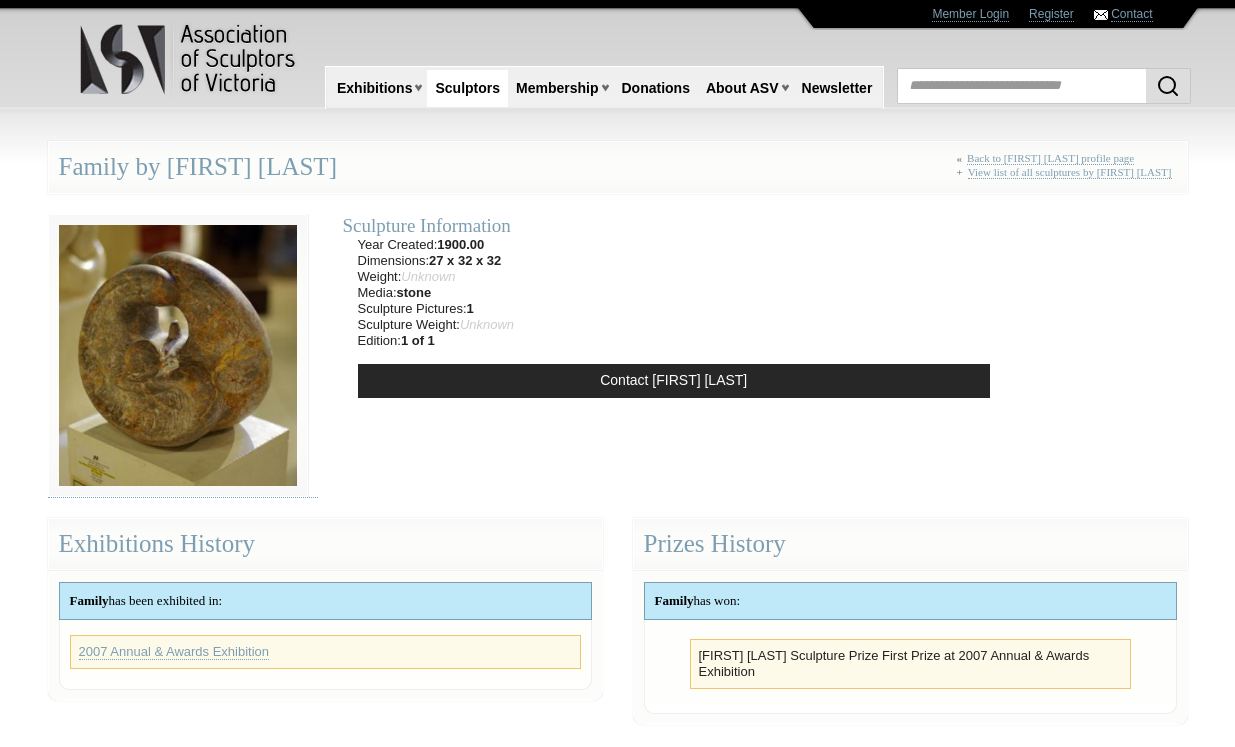 scroll, scrollTop: 0, scrollLeft: 0, axis: both 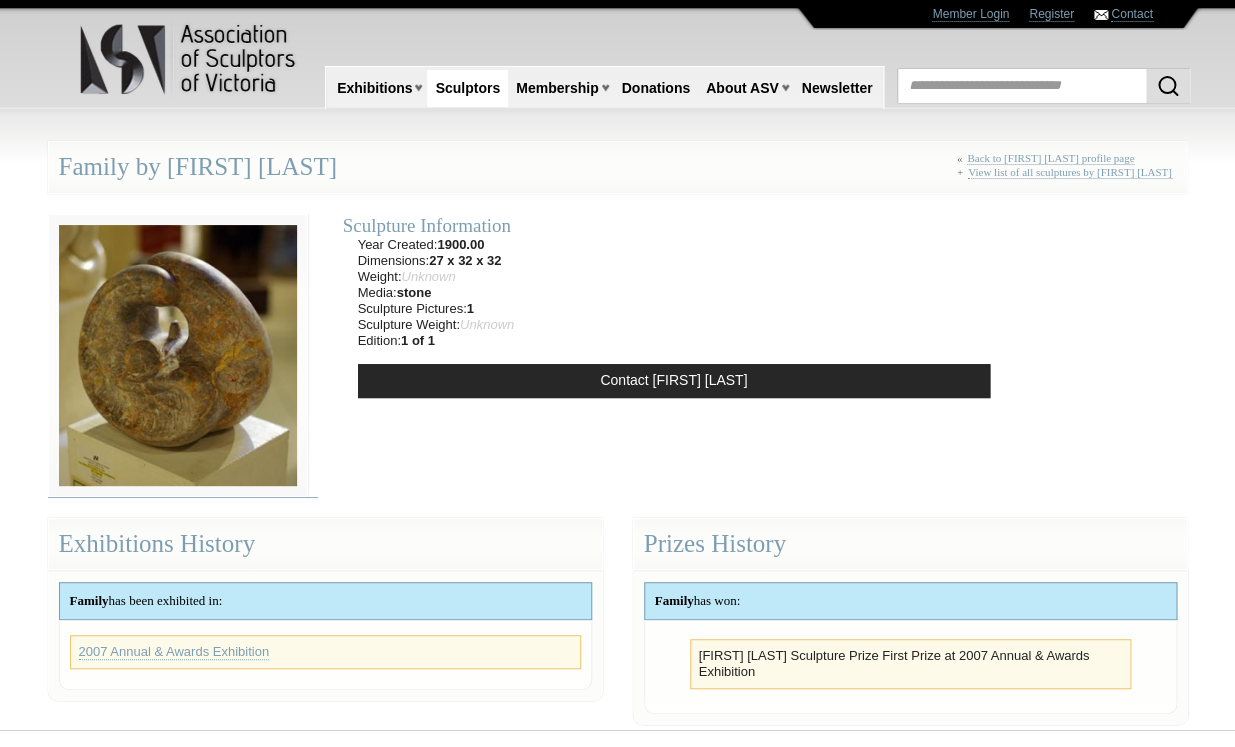 click at bounding box center (178, 355) 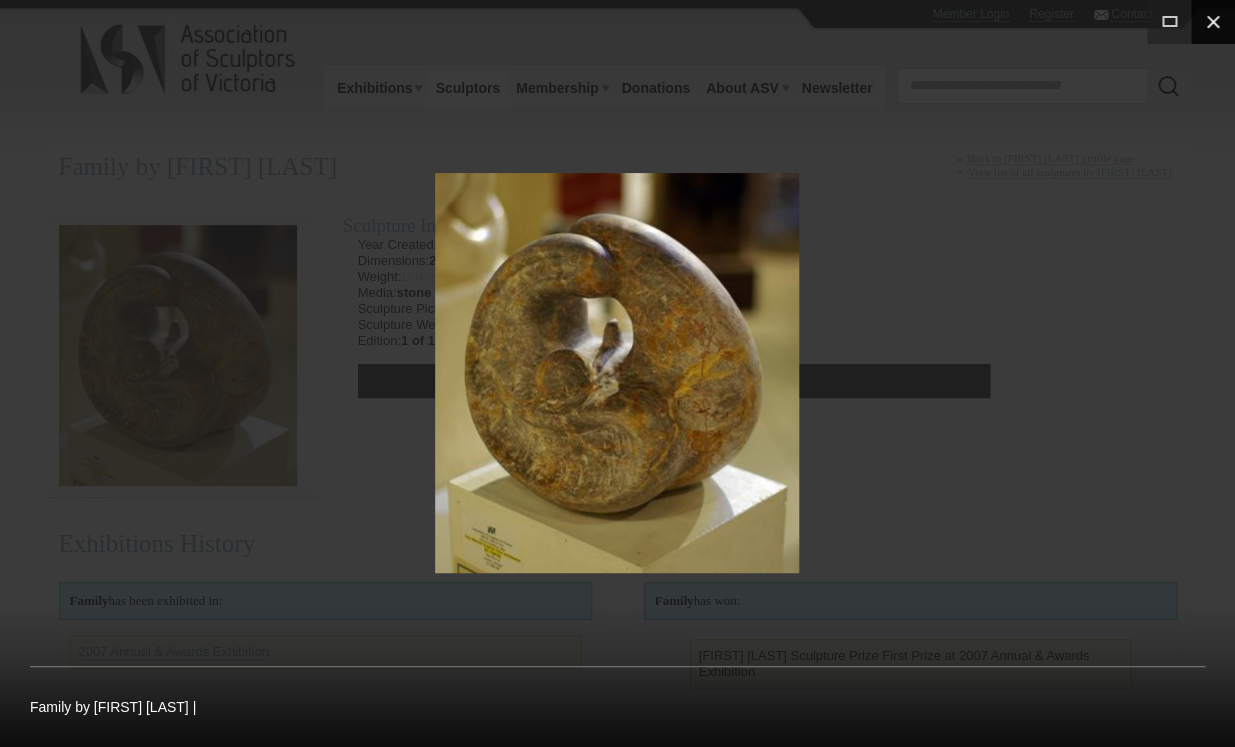 click at bounding box center [1213, 22] 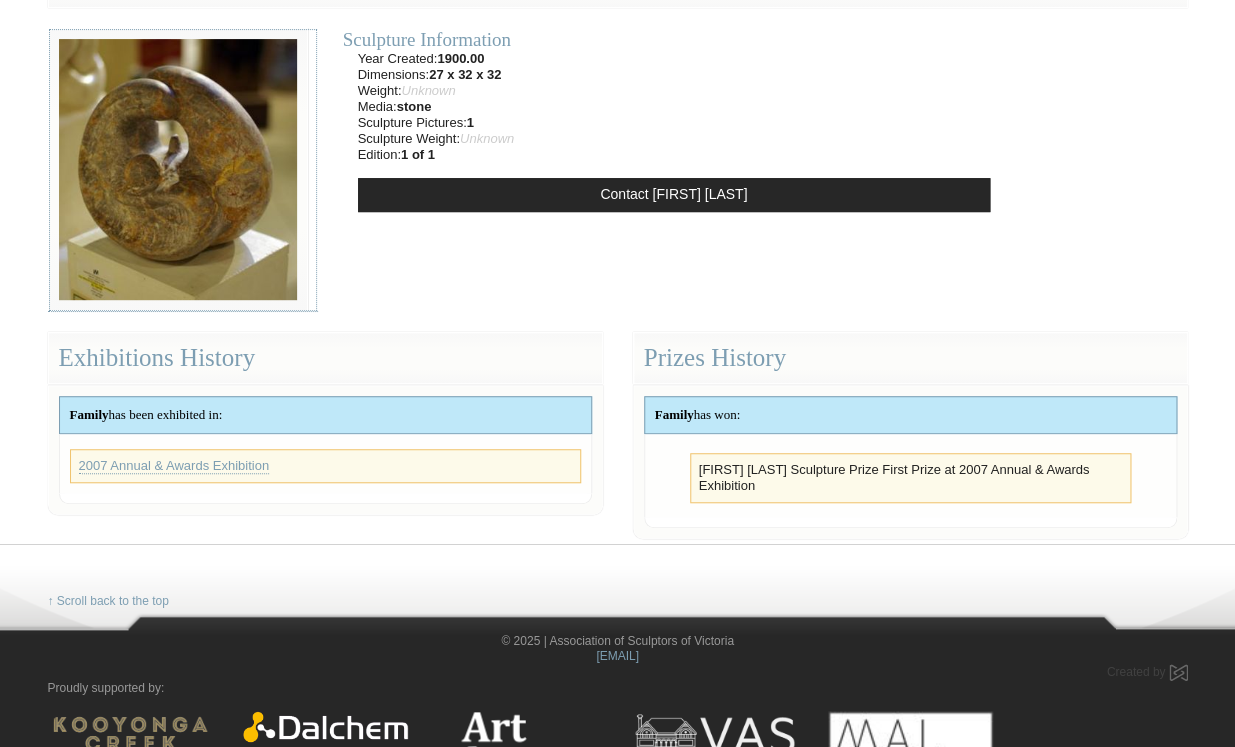 scroll, scrollTop: 0, scrollLeft: 0, axis: both 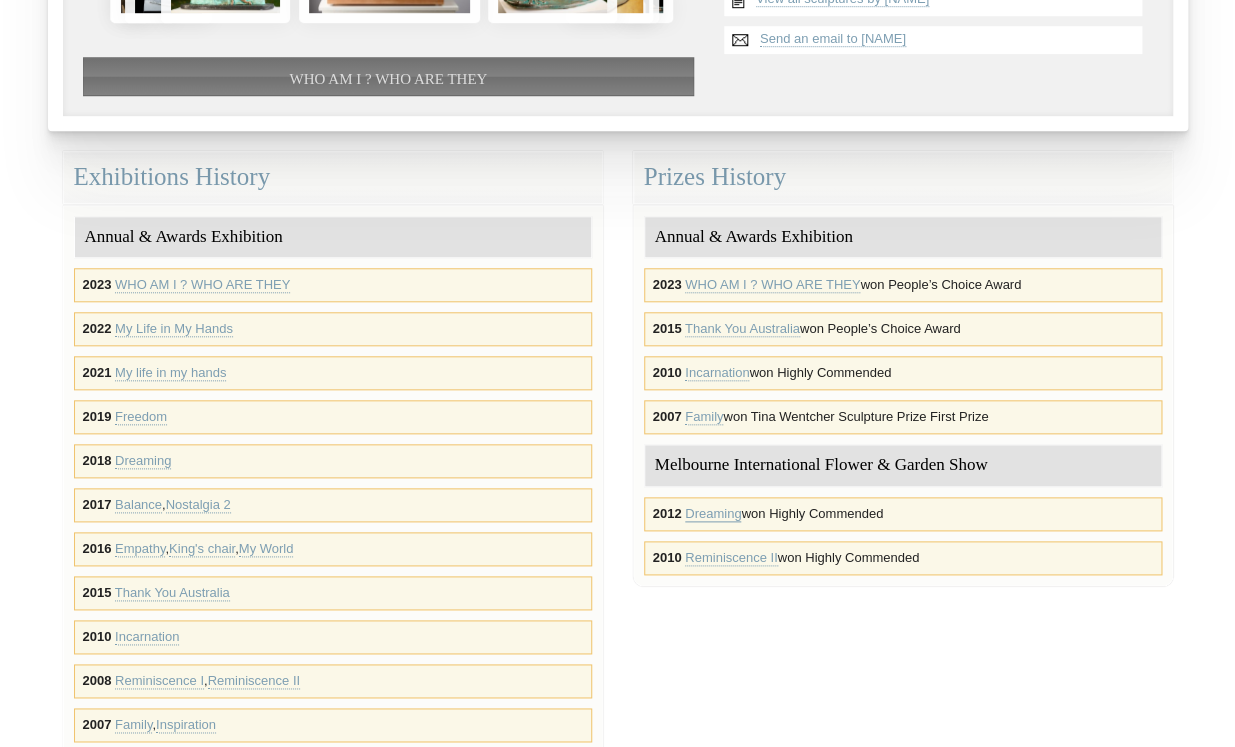 click on "Dreaming" at bounding box center [713, 514] 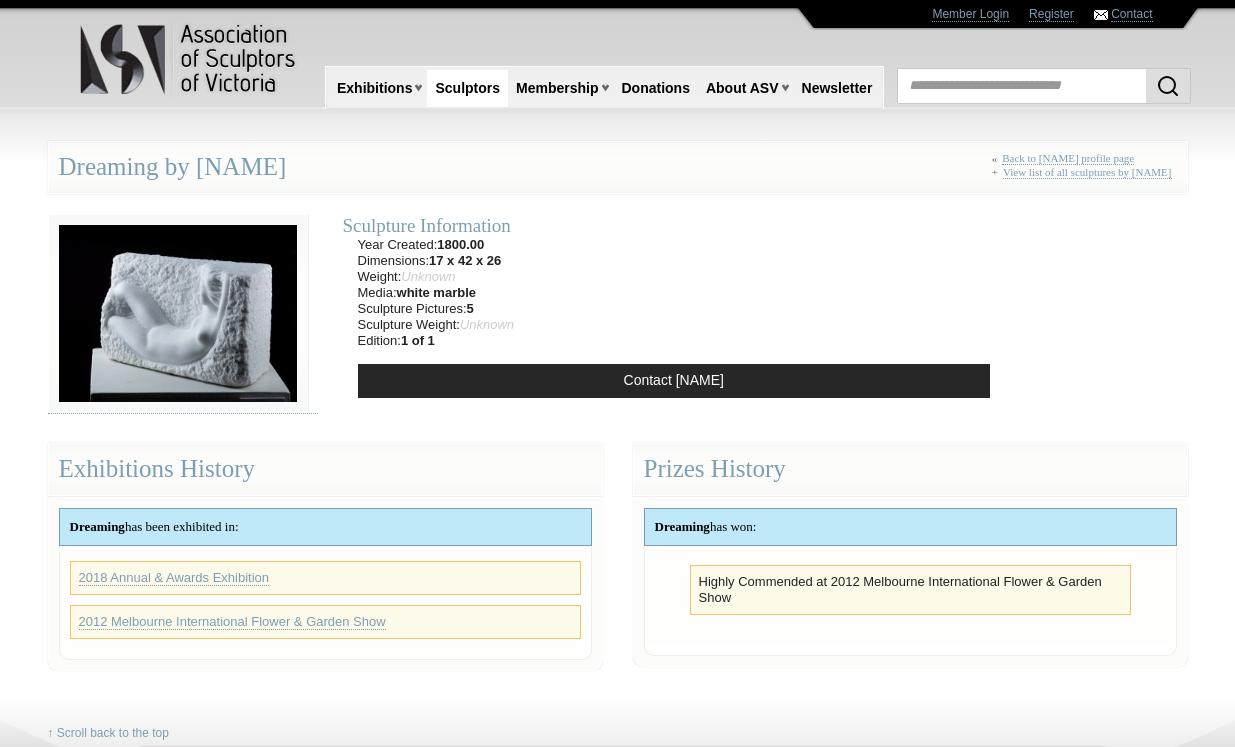 scroll, scrollTop: 0, scrollLeft: 0, axis: both 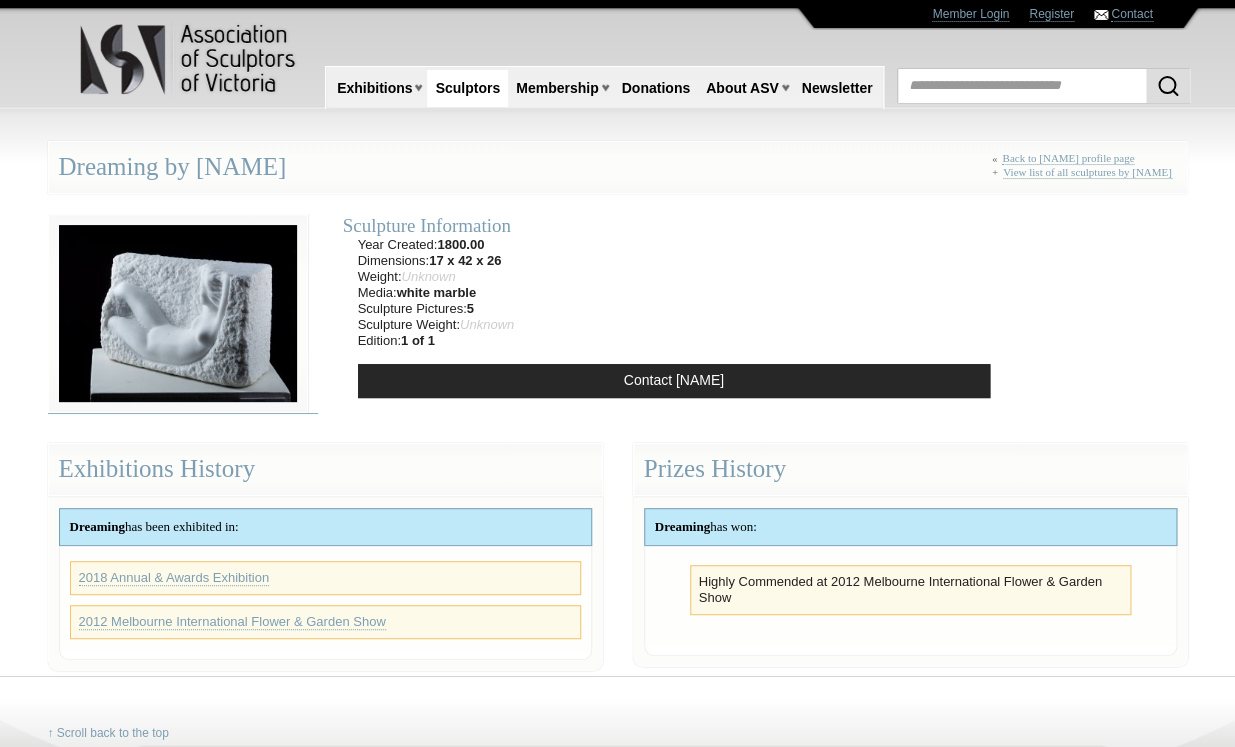 click at bounding box center (178, 314) 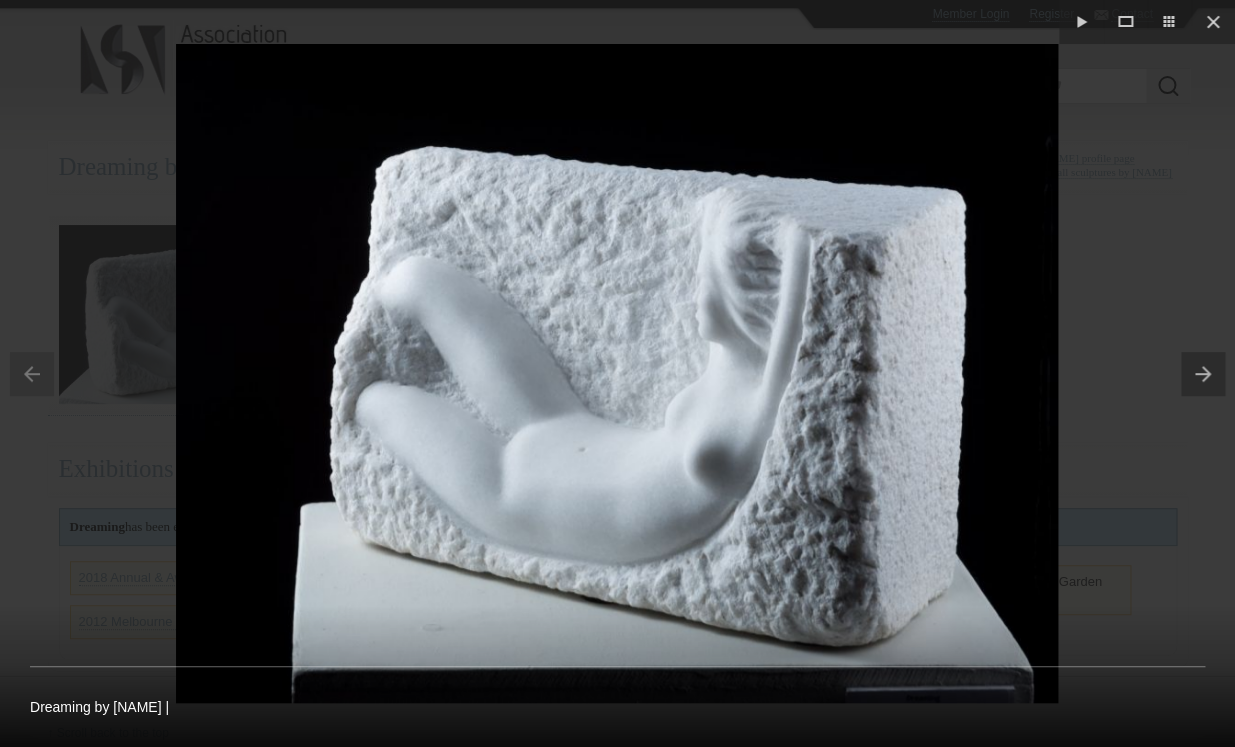 click at bounding box center [1208, 374] 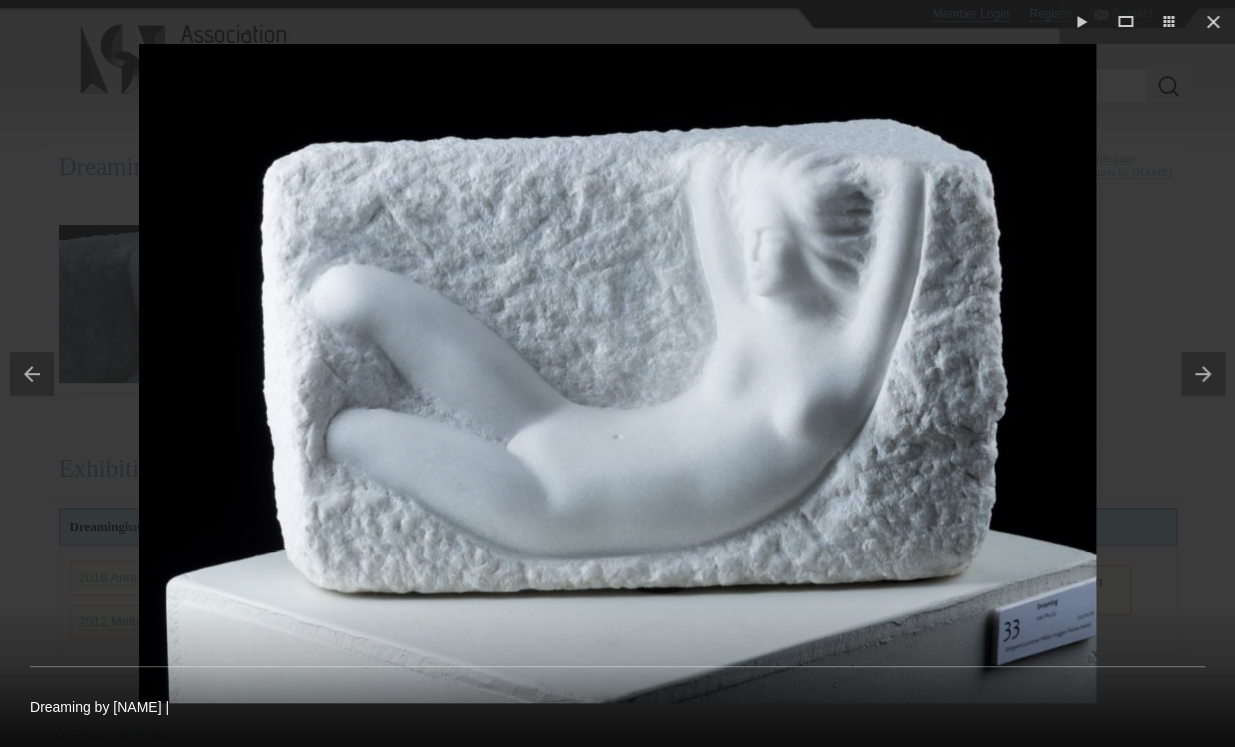 click at bounding box center (1208, 374) 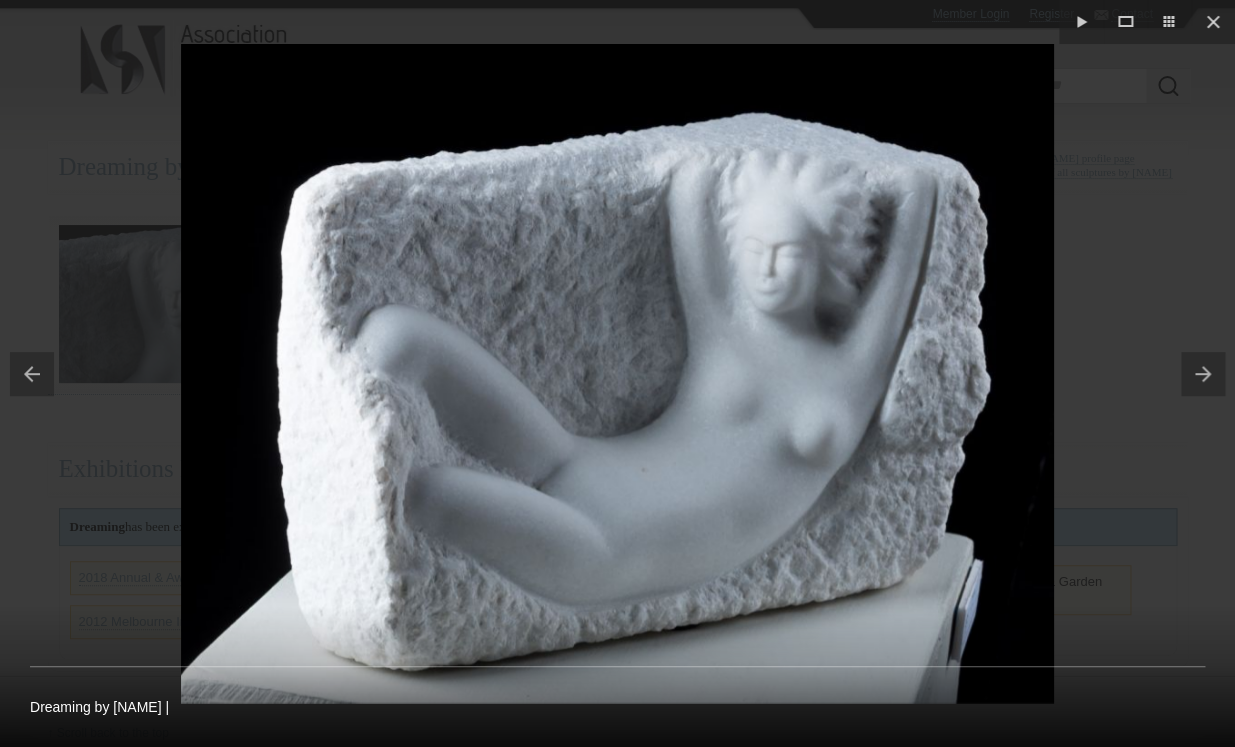 click at bounding box center (1208, 374) 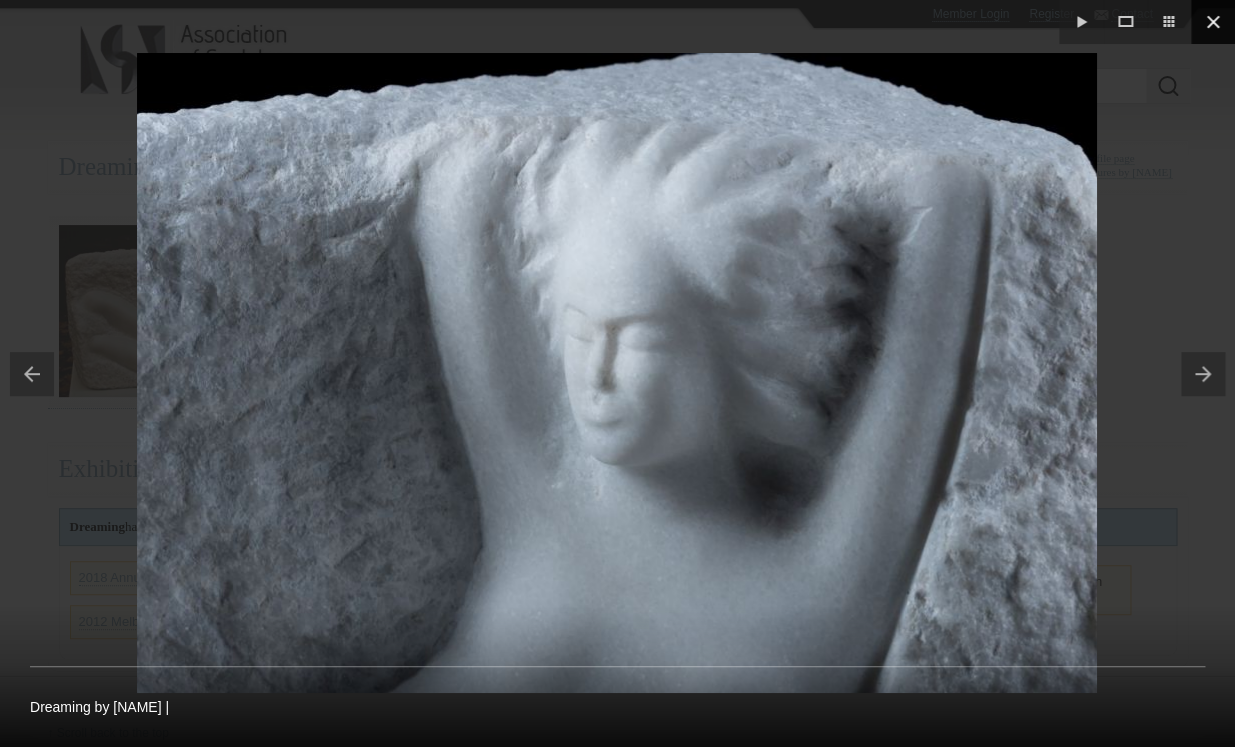 click at bounding box center [1213, 22] 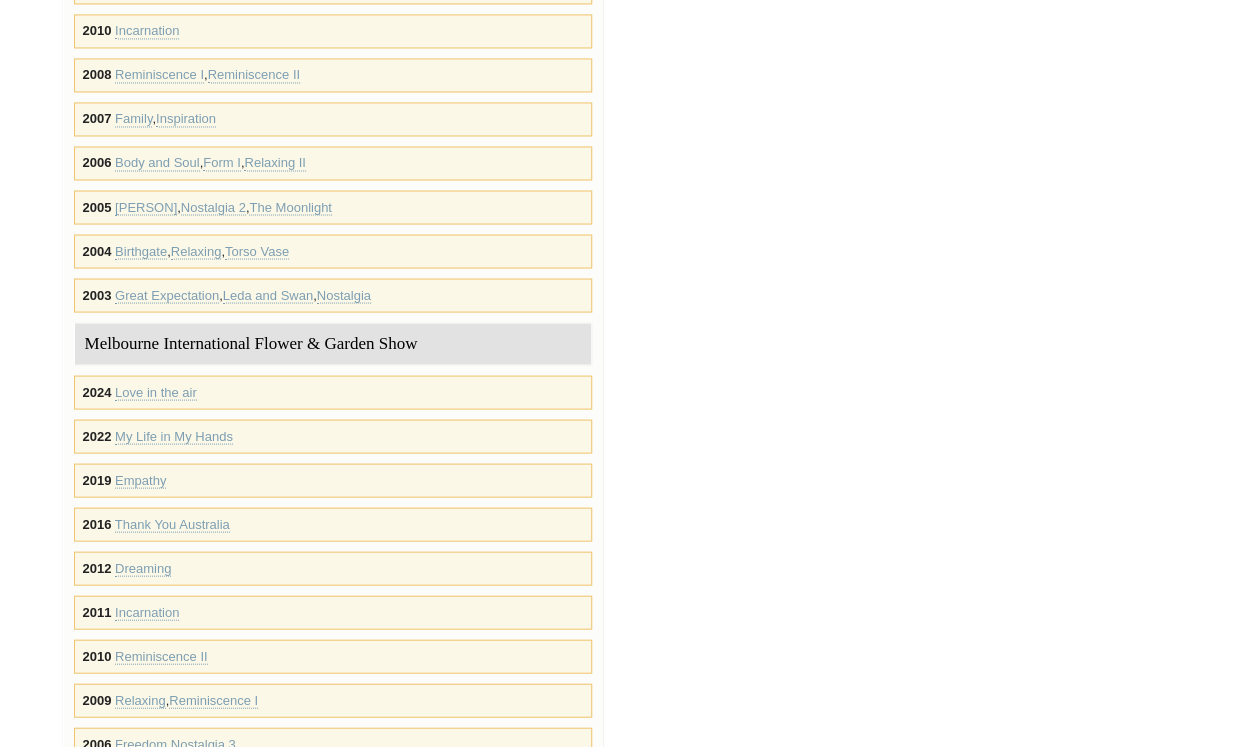 scroll, scrollTop: 0, scrollLeft: 0, axis: both 